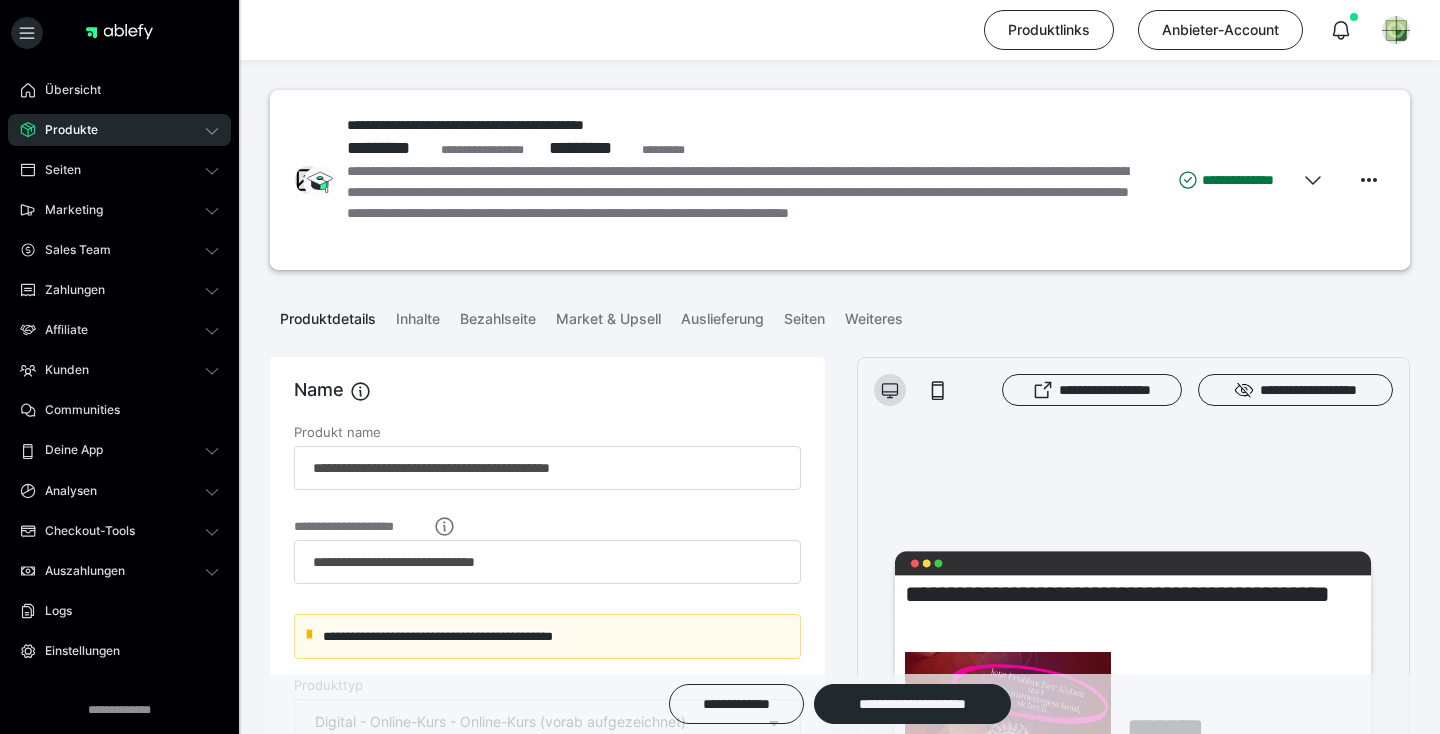 scroll, scrollTop: 0, scrollLeft: 0, axis: both 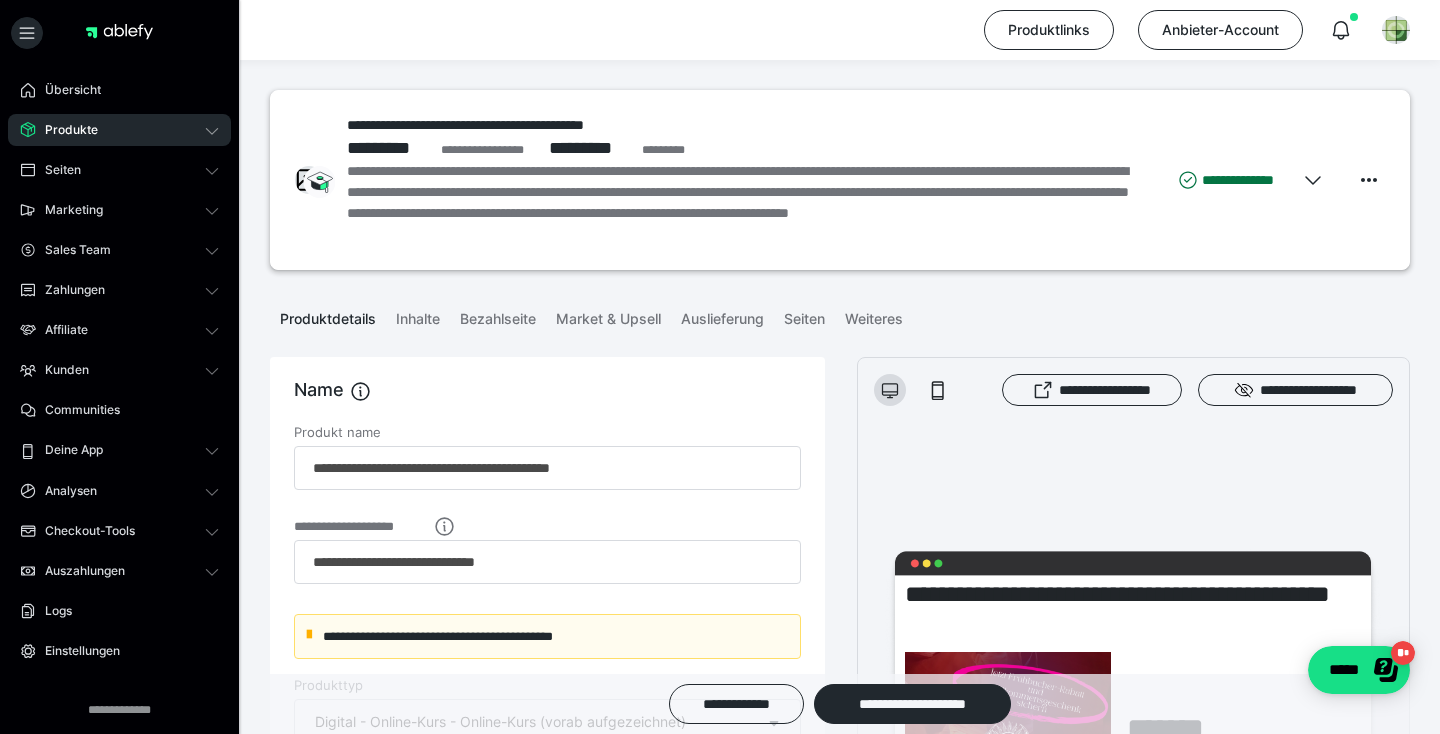 click on "Produkte" at bounding box center (64, 130) 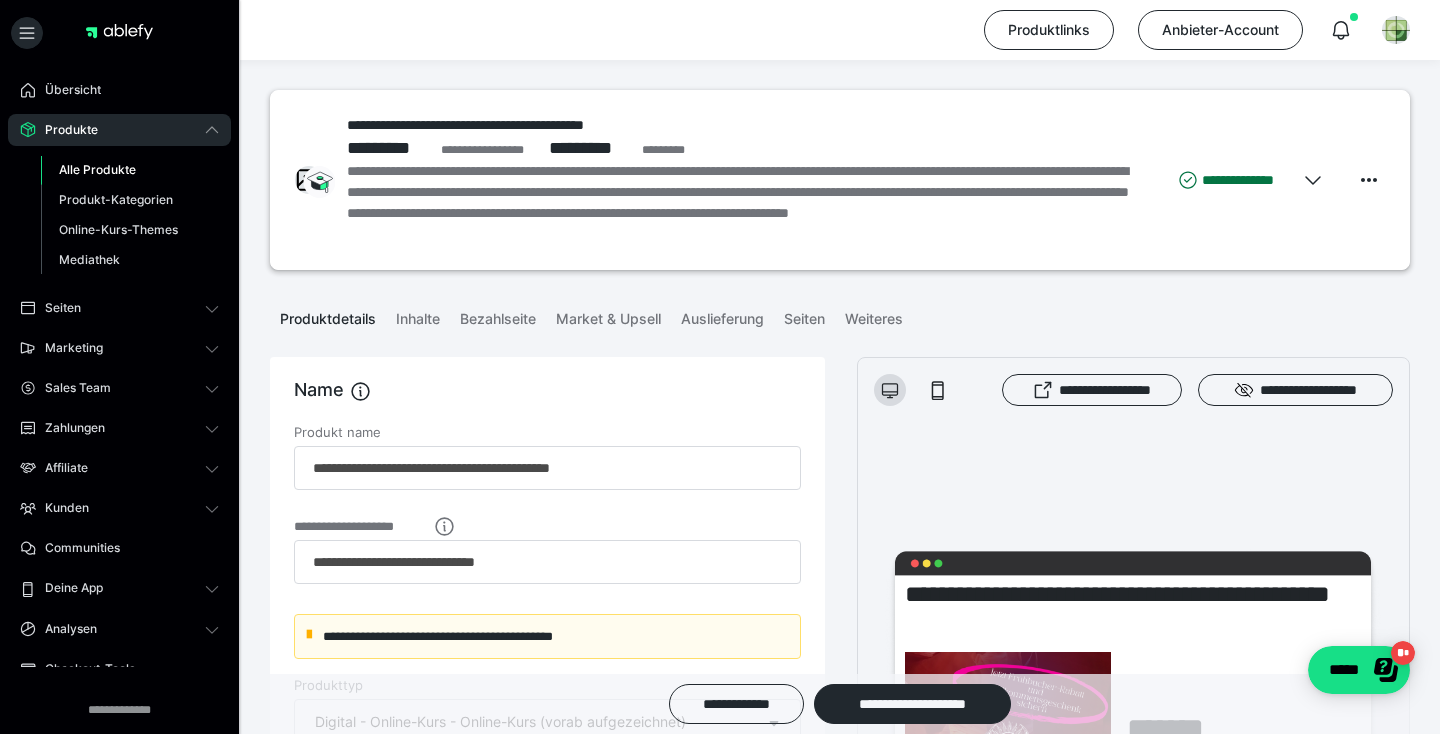 click on "Alle Produkte" at bounding box center (97, 169) 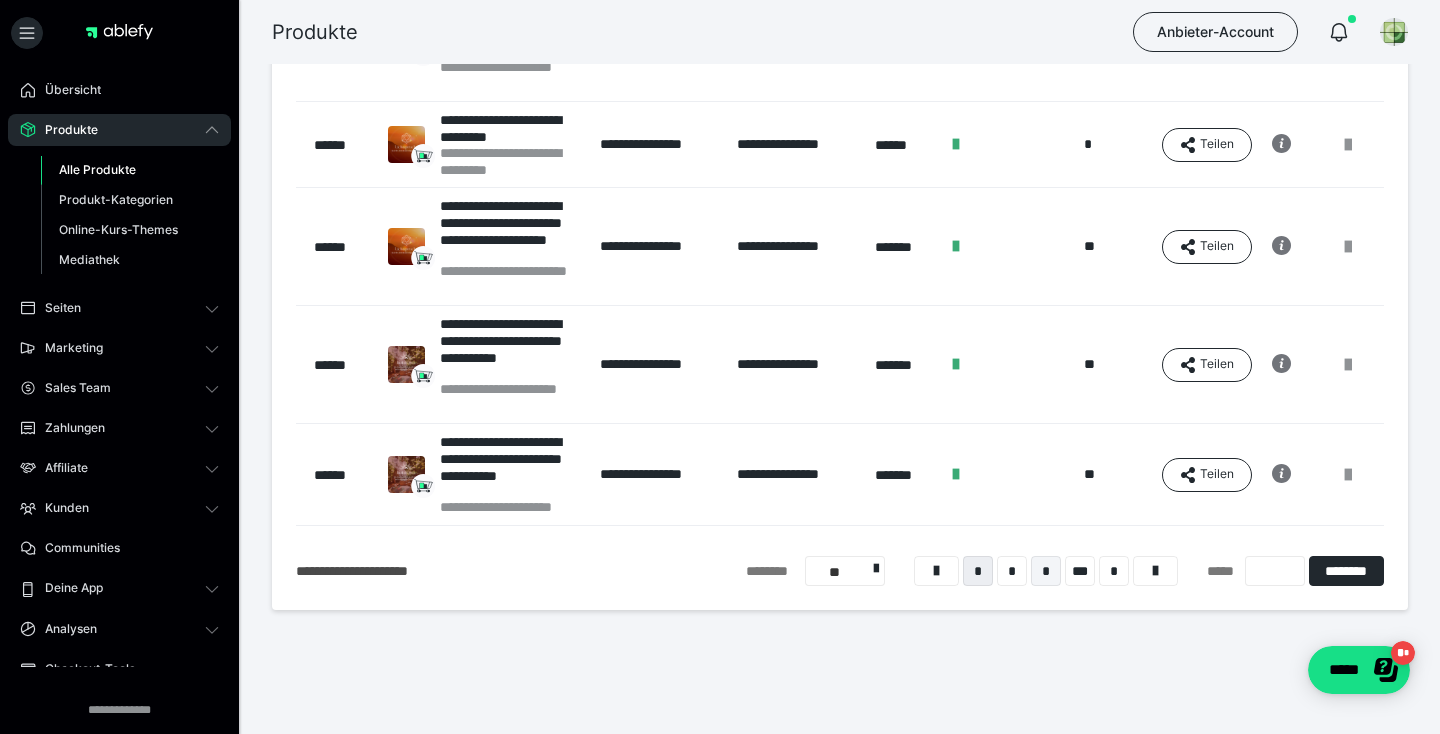 click on "*" at bounding box center (1046, 571) 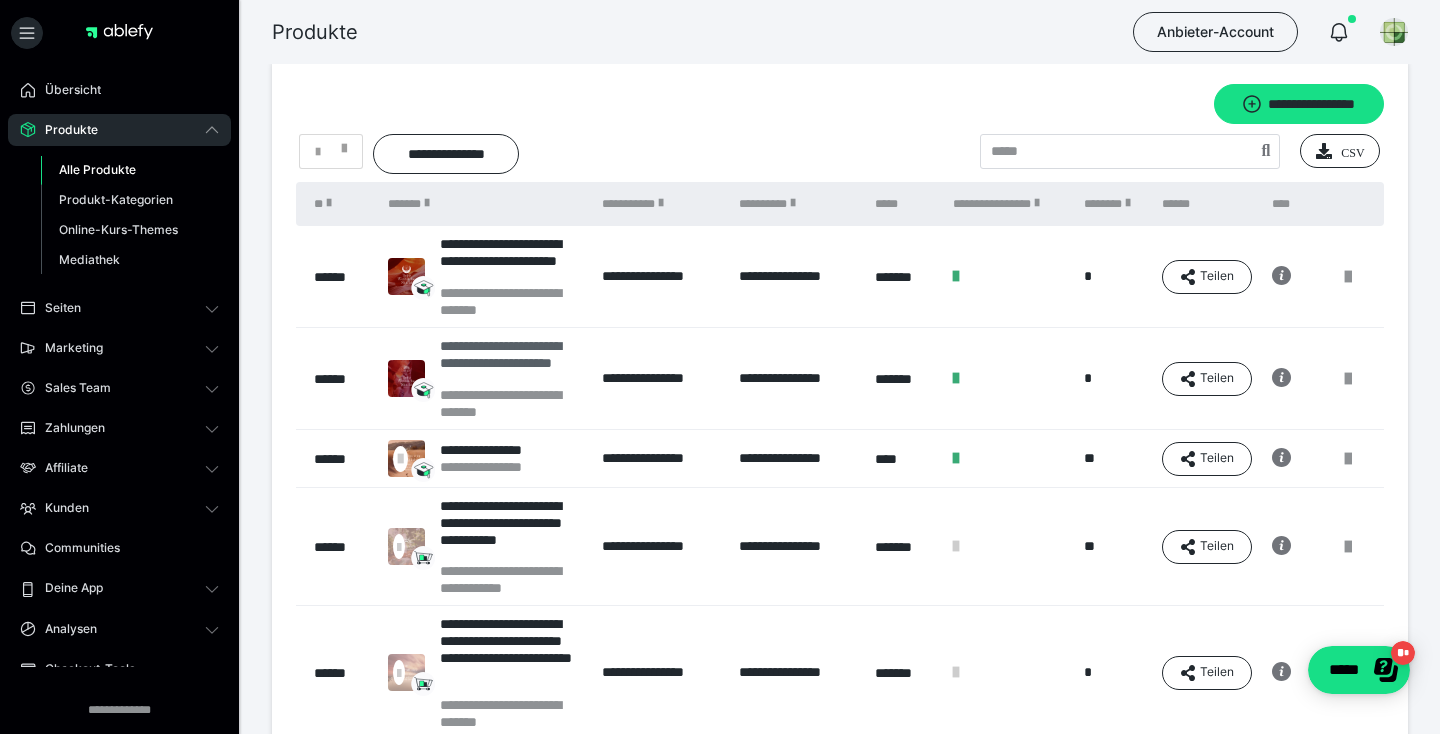 click on "**********" at bounding box center [511, 362] 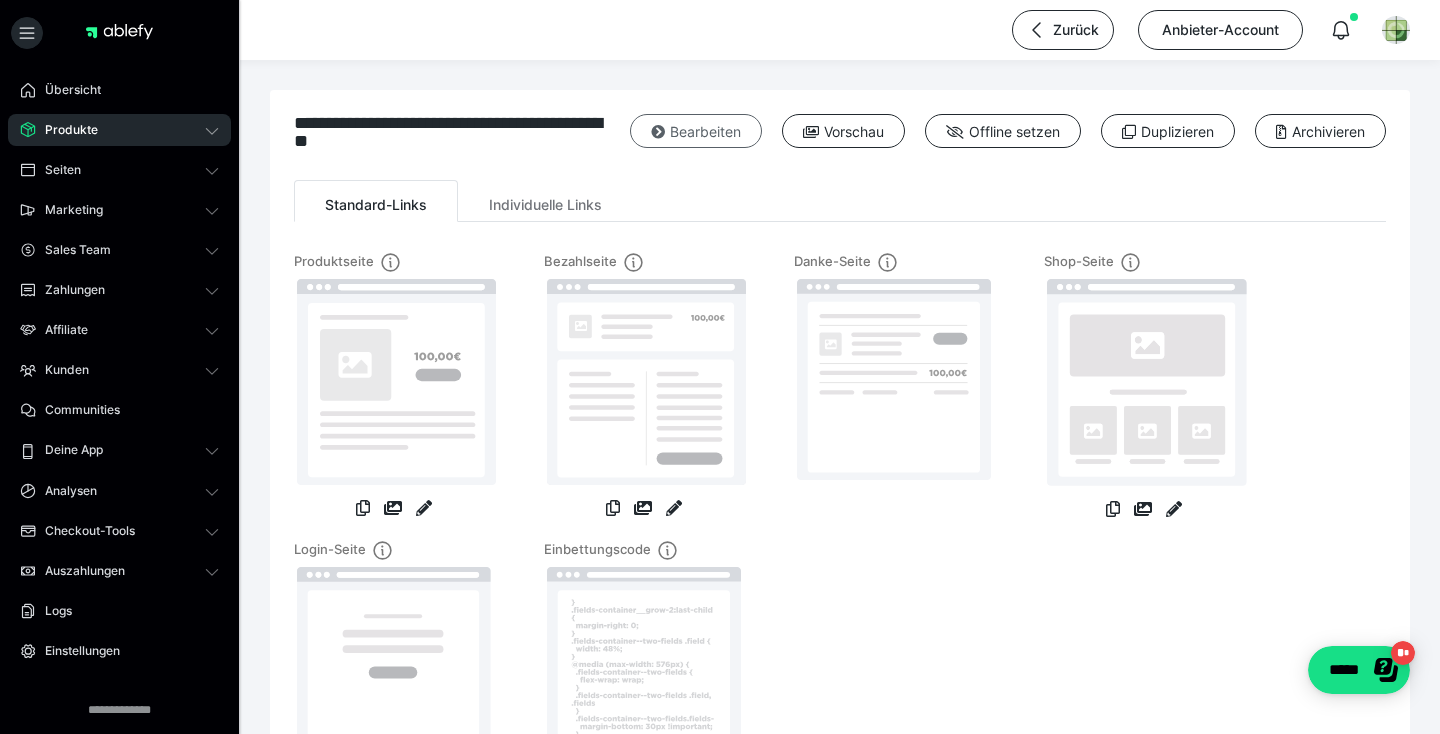 click on "Bearbeiten" at bounding box center [696, 131] 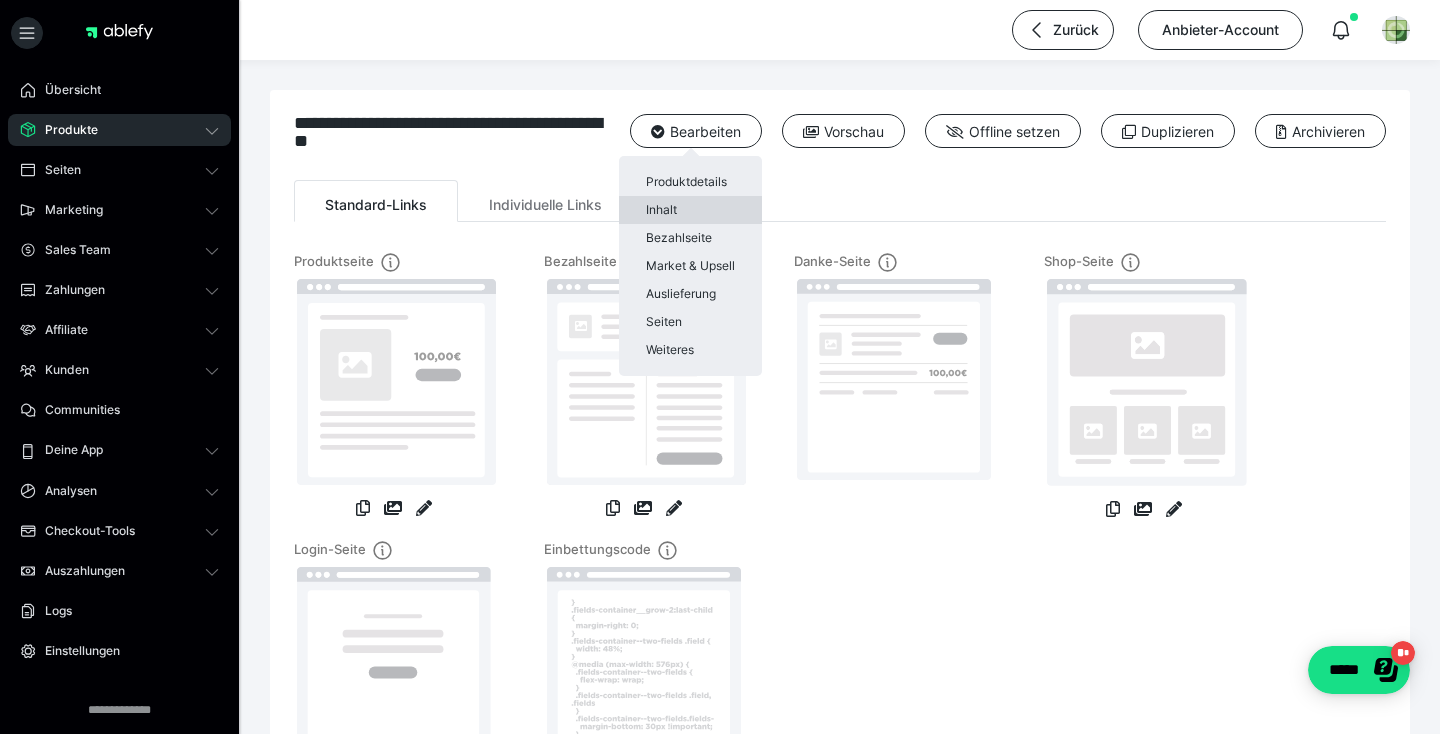 click on "Inhalt" at bounding box center (690, 210) 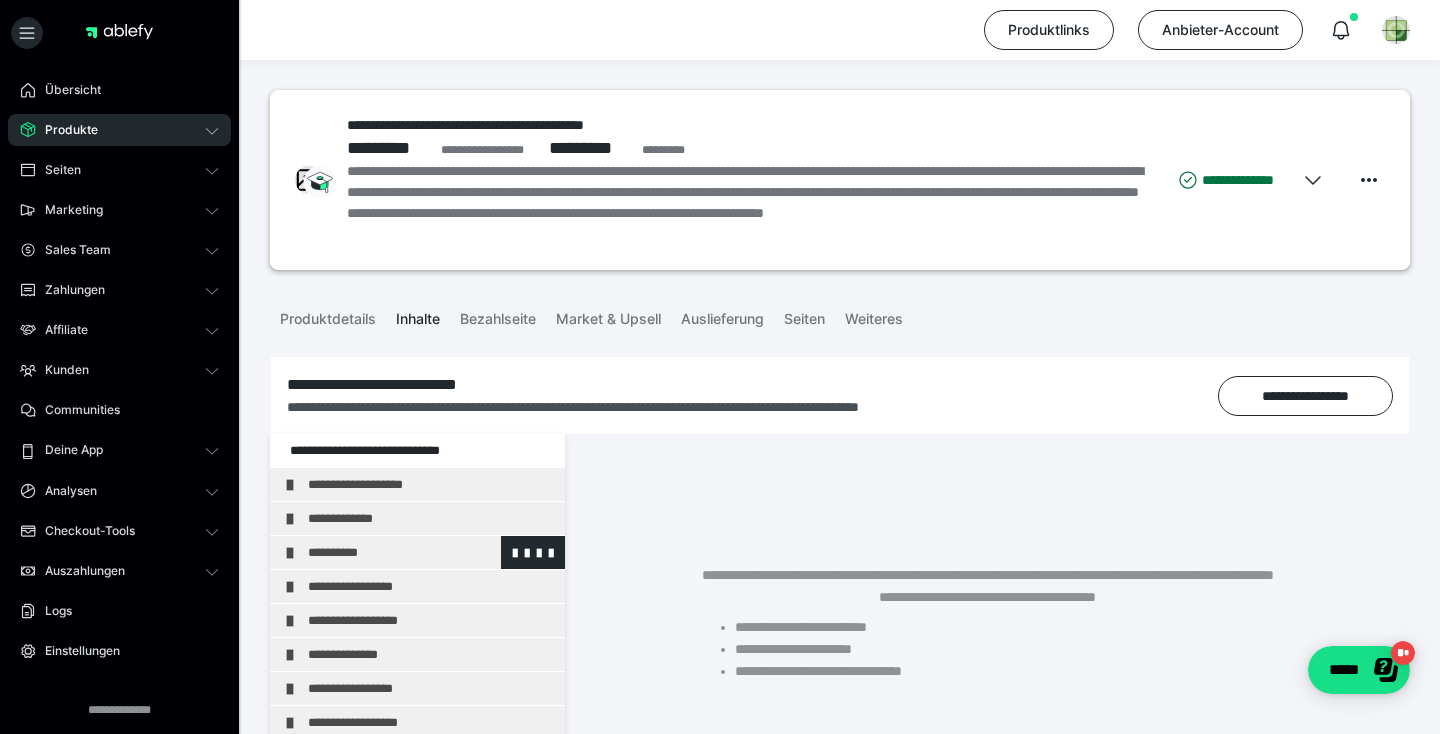 click on "**********" at bounding box center (431, 552) 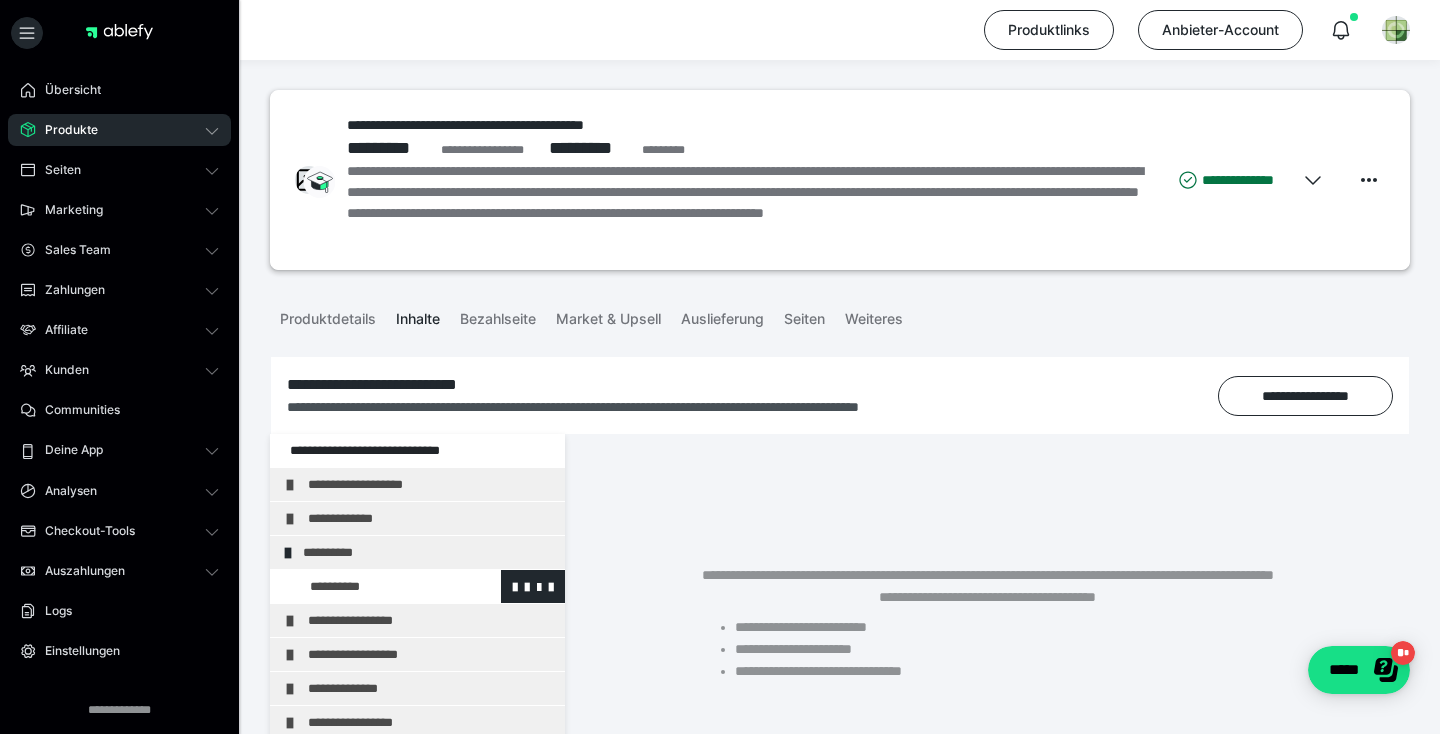 click at bounding box center (375, 586) 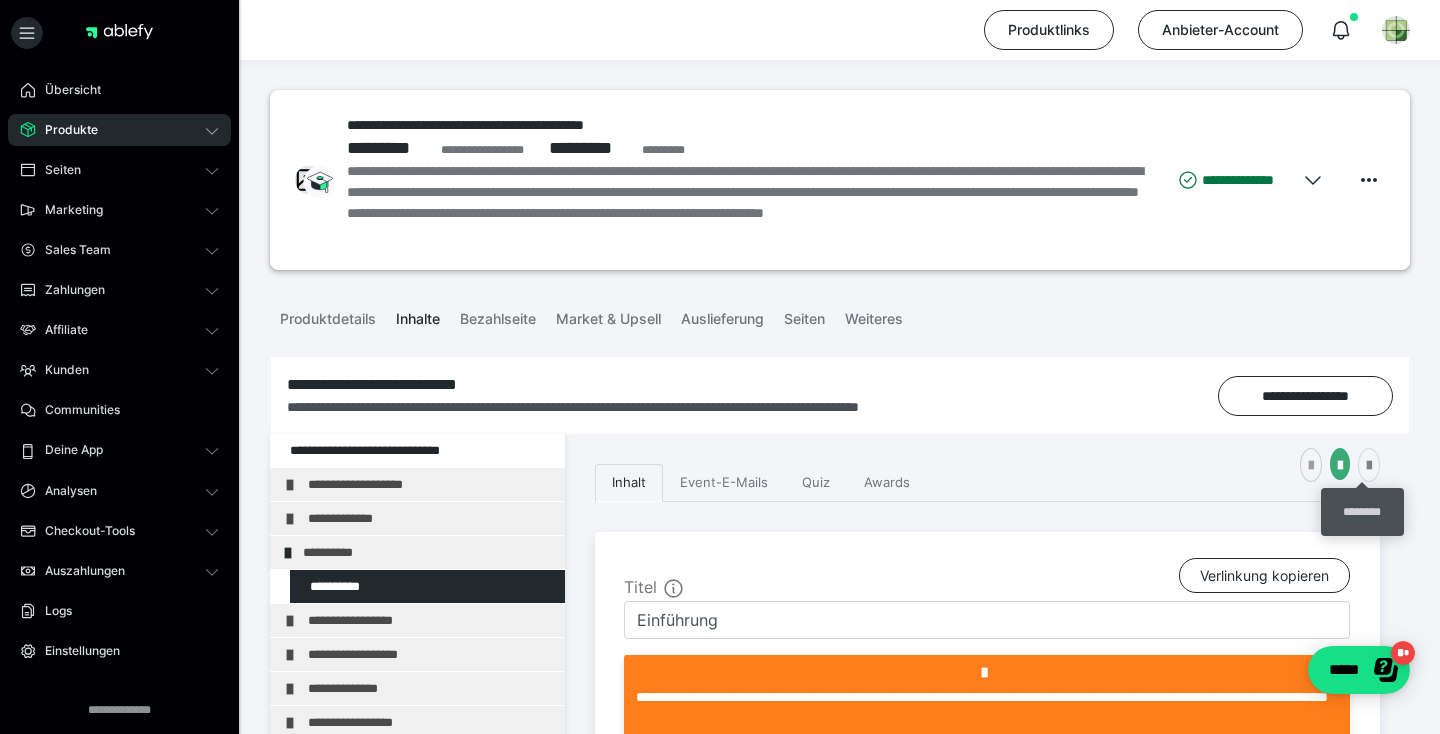 click at bounding box center [1369, 466] 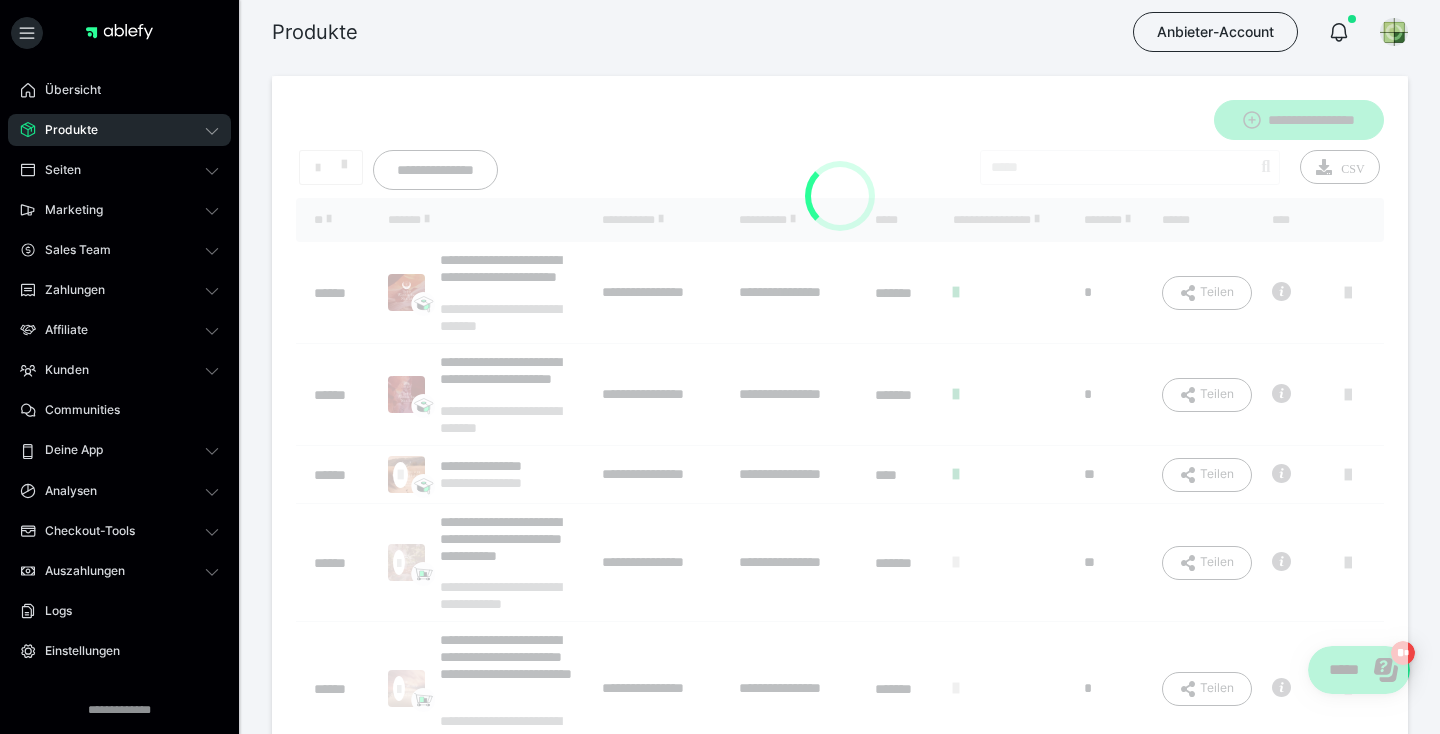 scroll, scrollTop: 16, scrollLeft: 0, axis: vertical 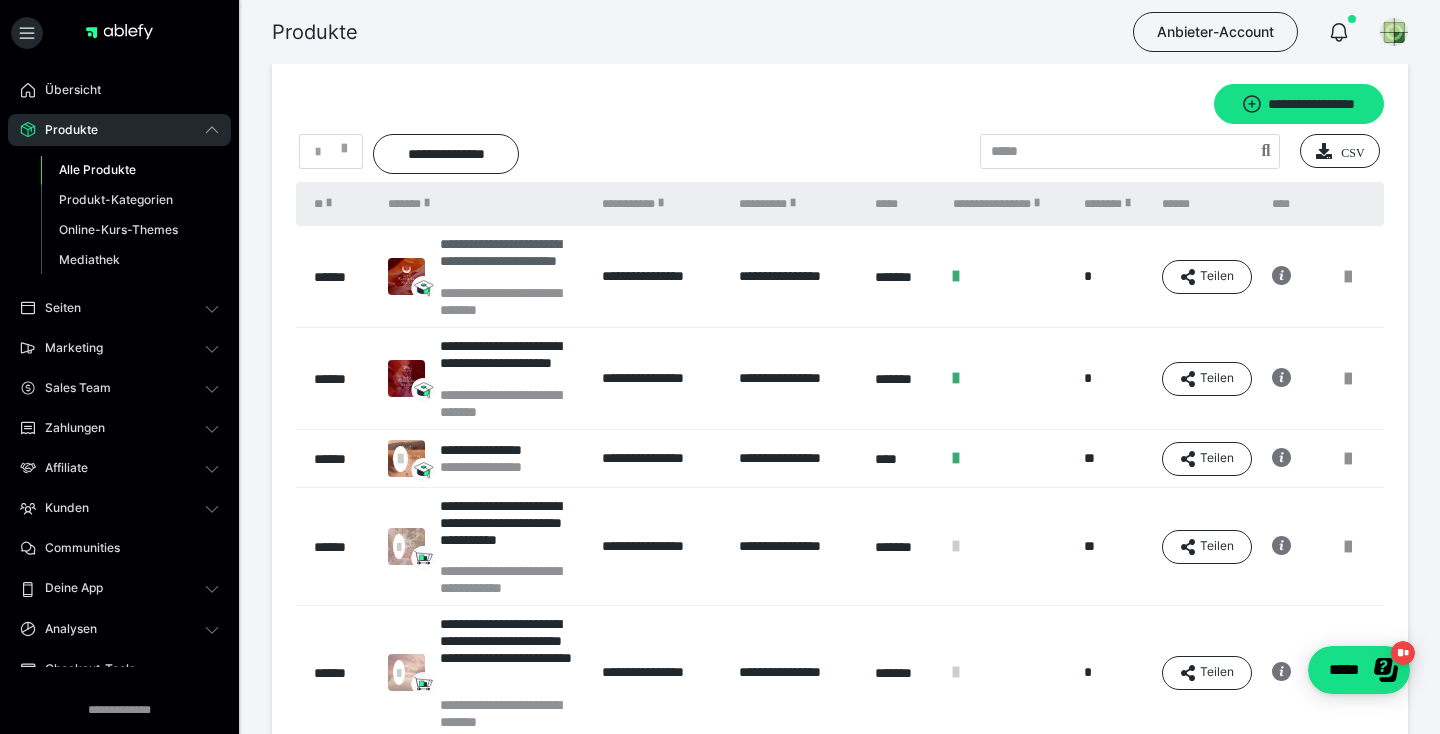 click on "**********" at bounding box center (511, 260) 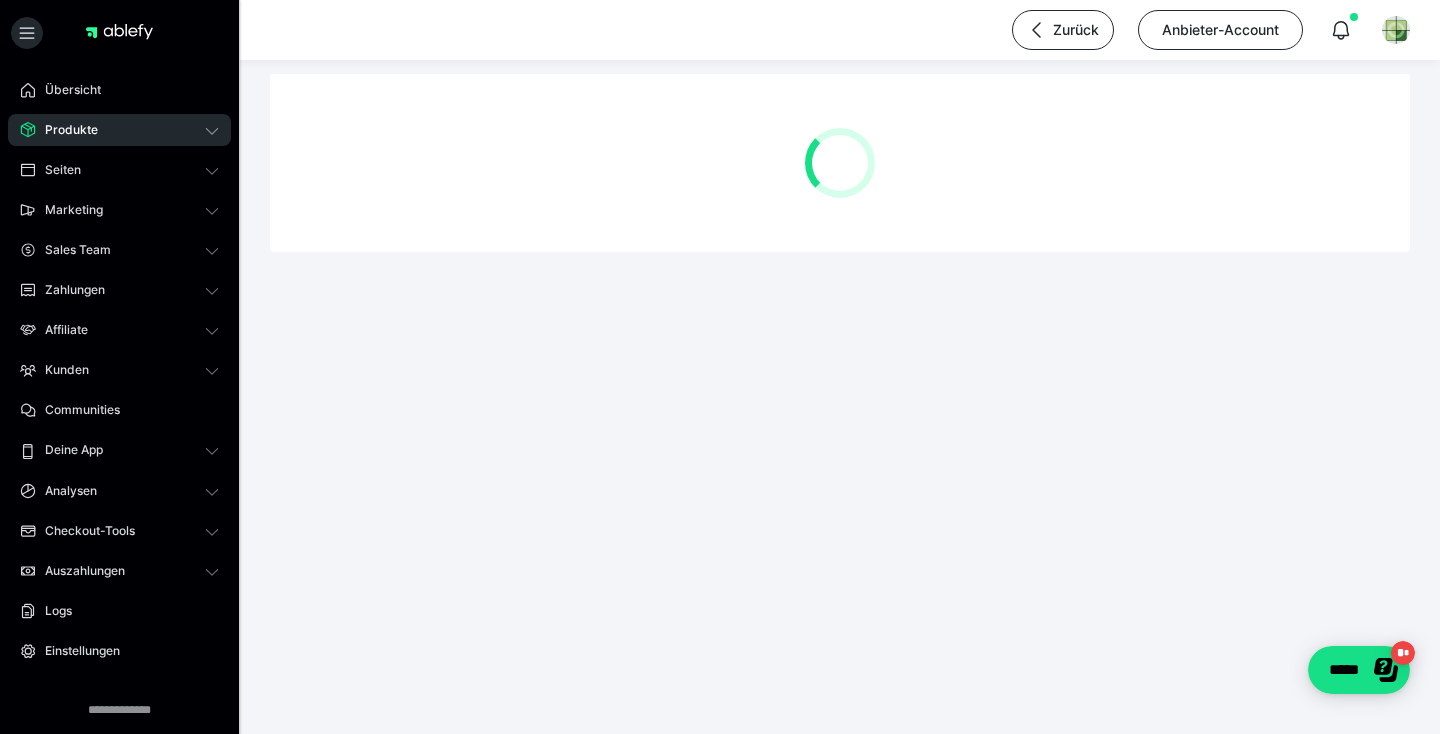 scroll, scrollTop: 0, scrollLeft: 0, axis: both 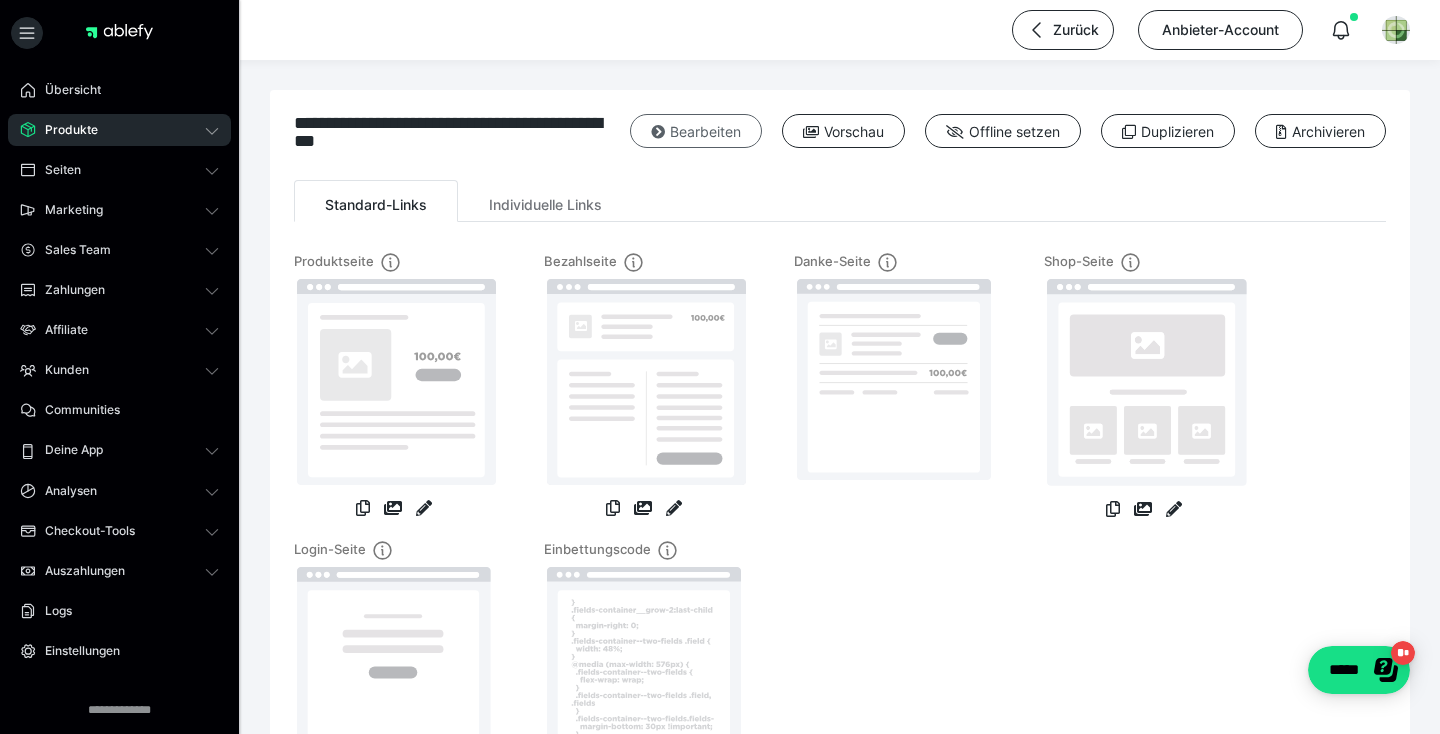 click on "Bearbeiten" at bounding box center (696, 131) 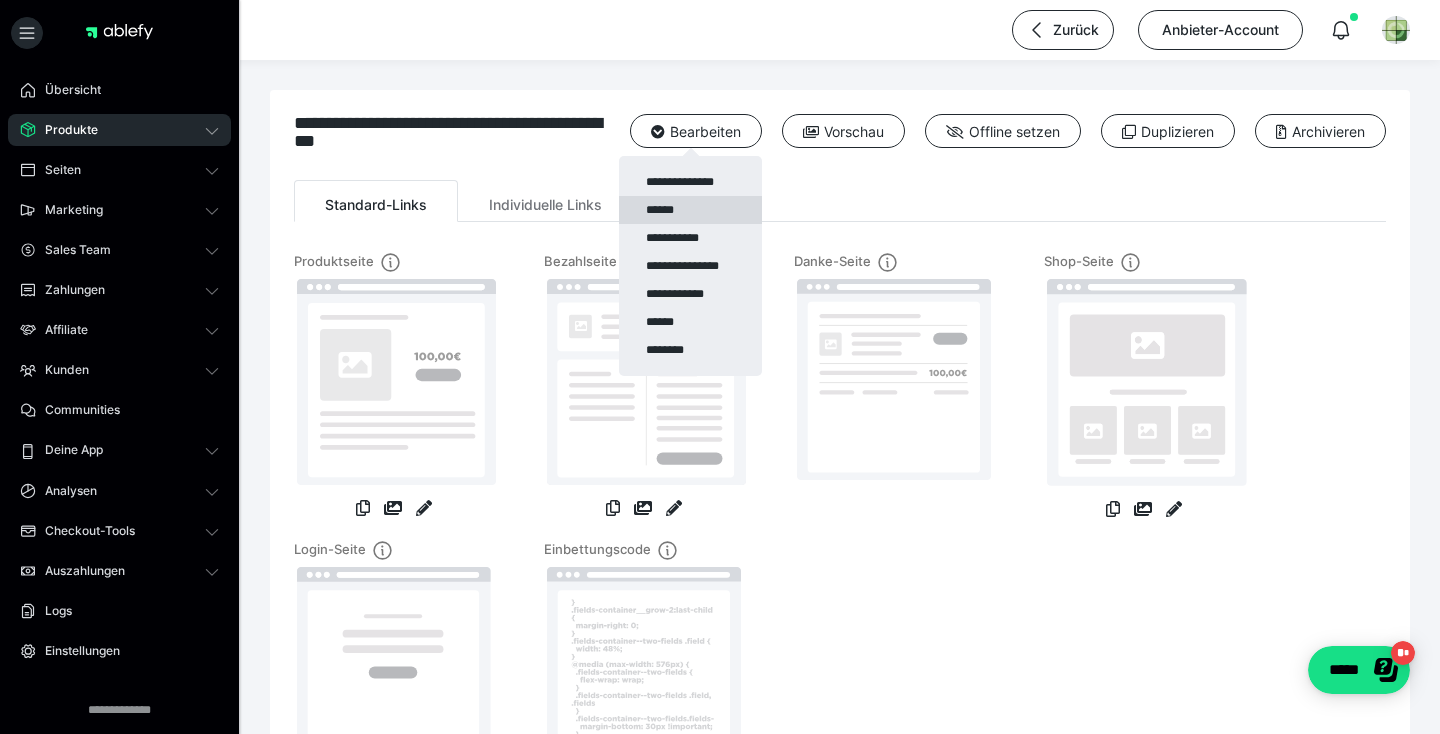 click on "******" at bounding box center [690, 210] 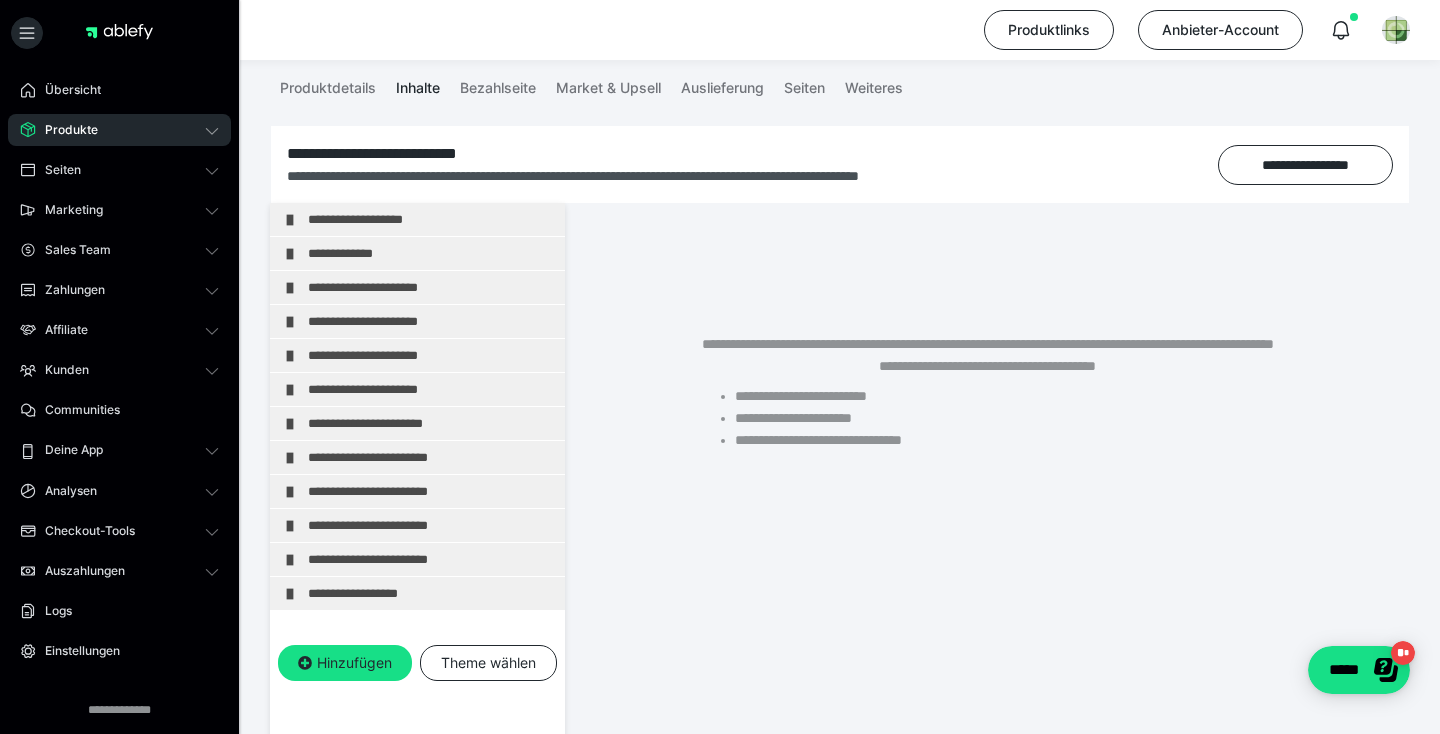 scroll, scrollTop: 243, scrollLeft: 0, axis: vertical 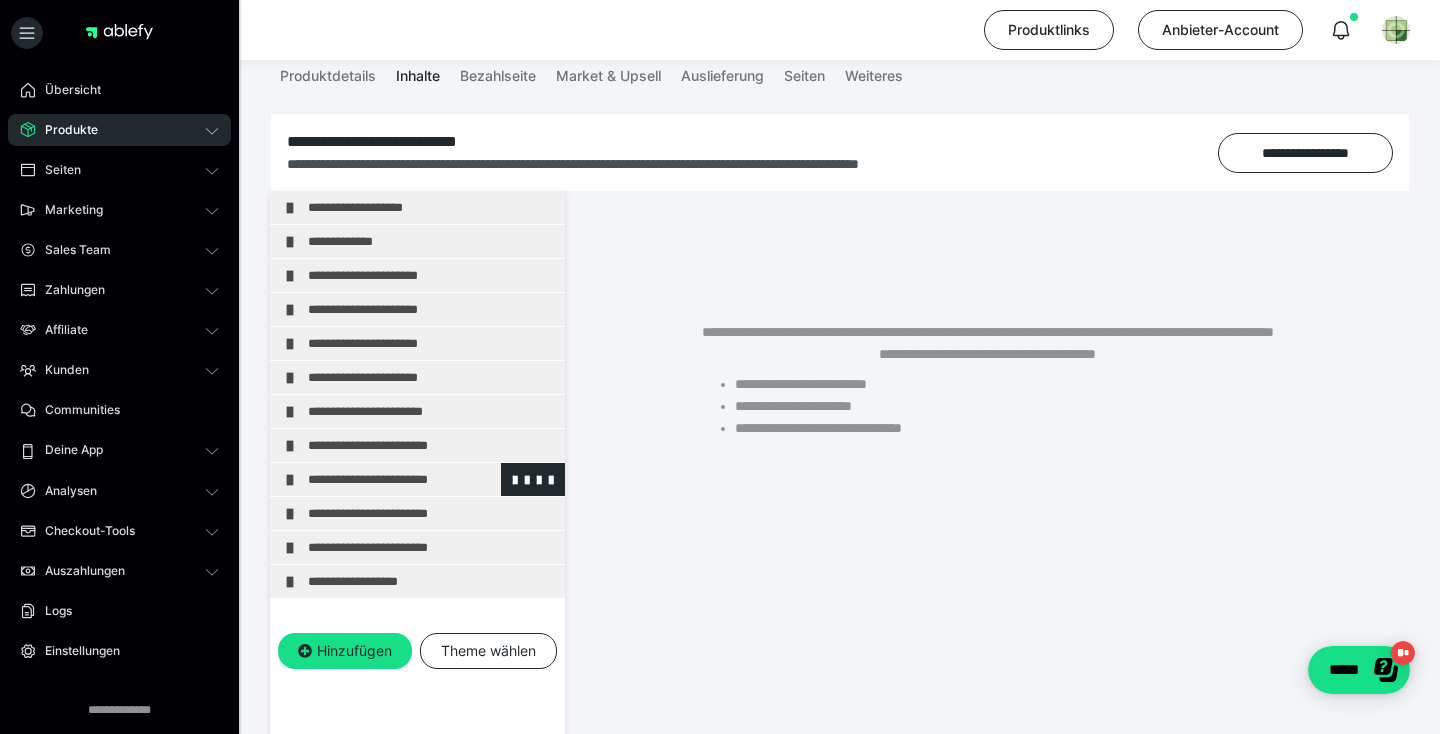 click on "**********" at bounding box center (431, 479) 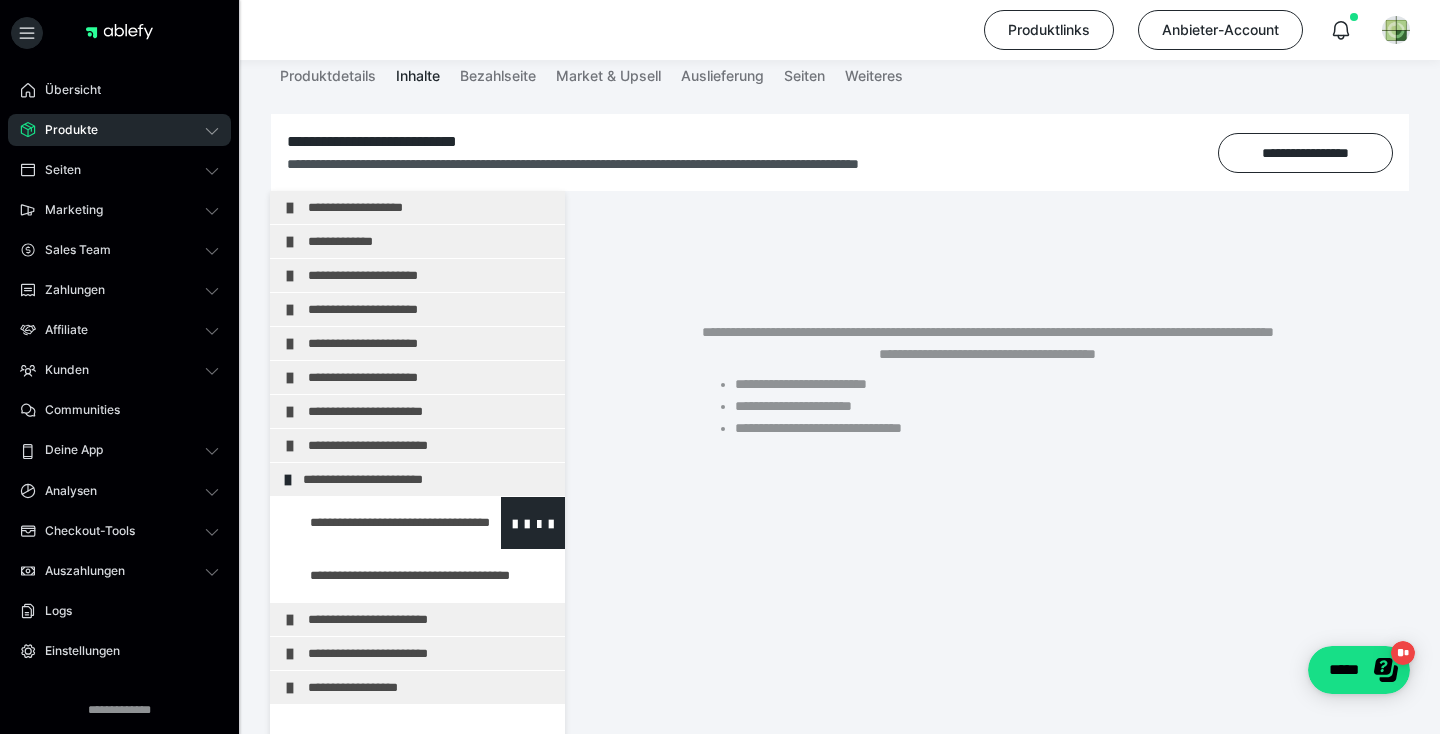 click at bounding box center [375, 523] 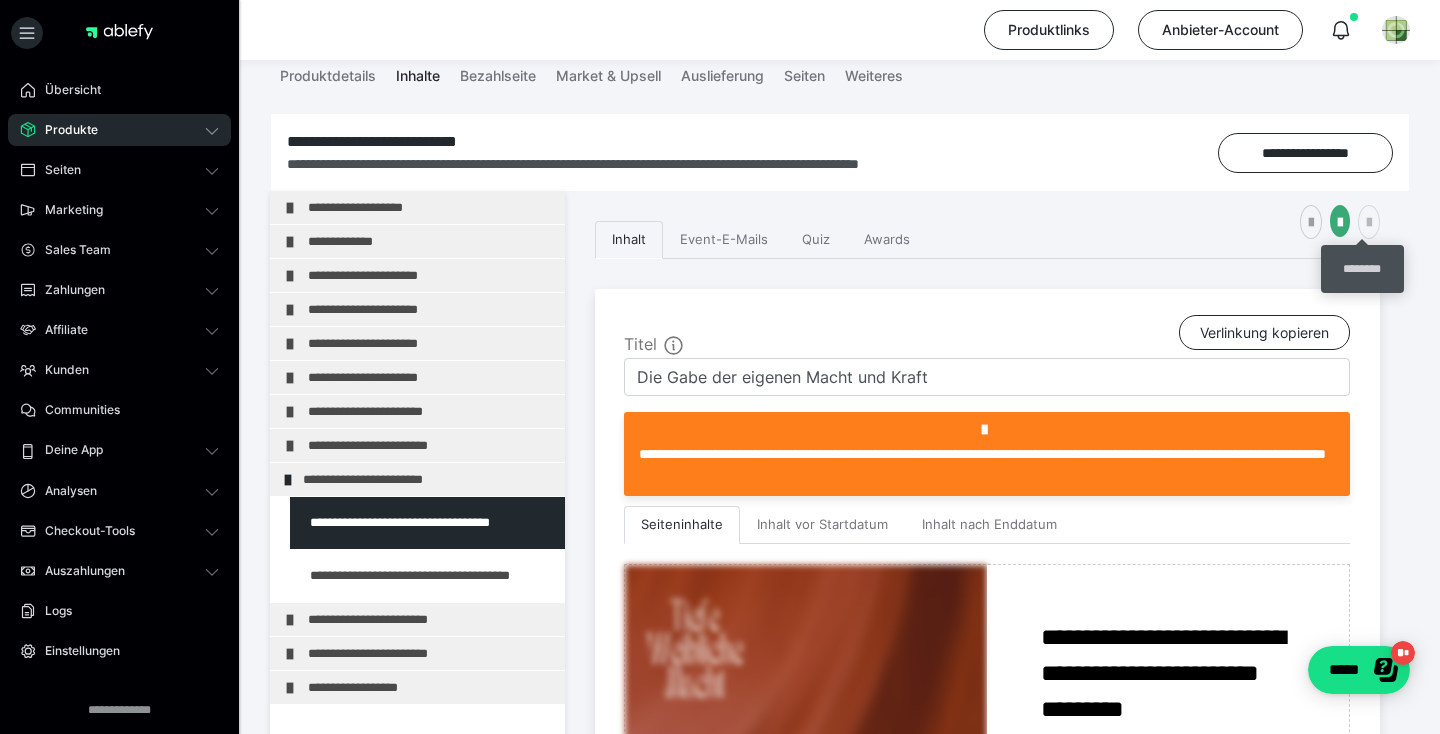 click at bounding box center (1369, 222) 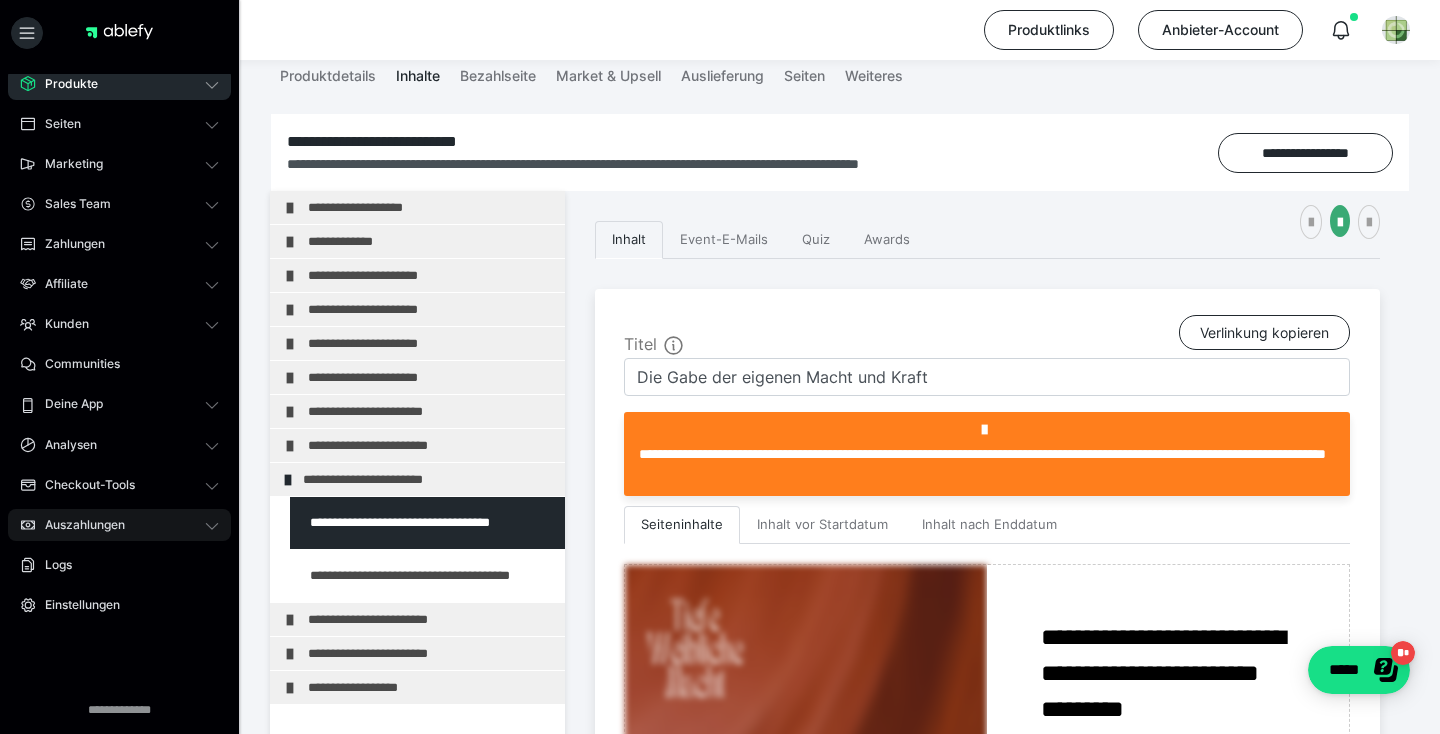 scroll, scrollTop: 46, scrollLeft: 0, axis: vertical 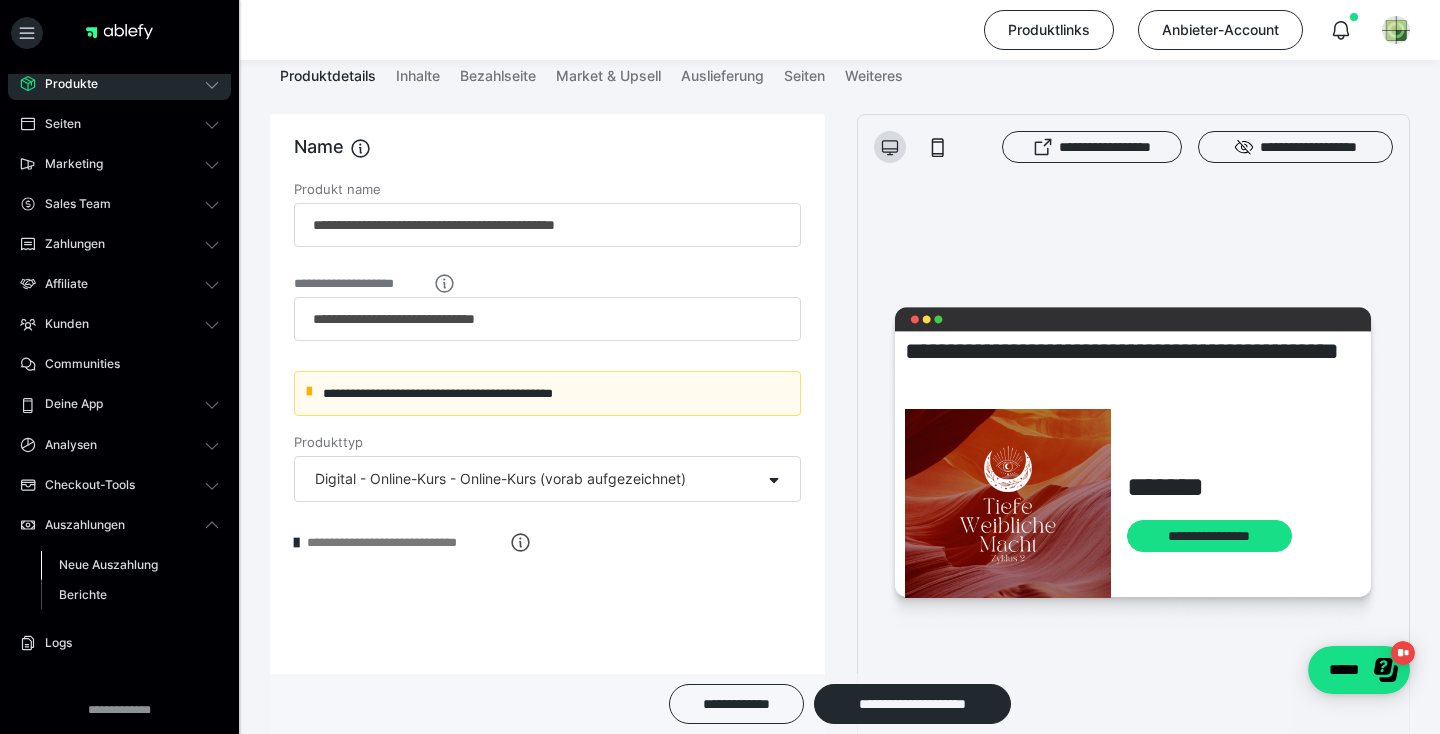 click on "Neue Auszahlung" at bounding box center (108, 564) 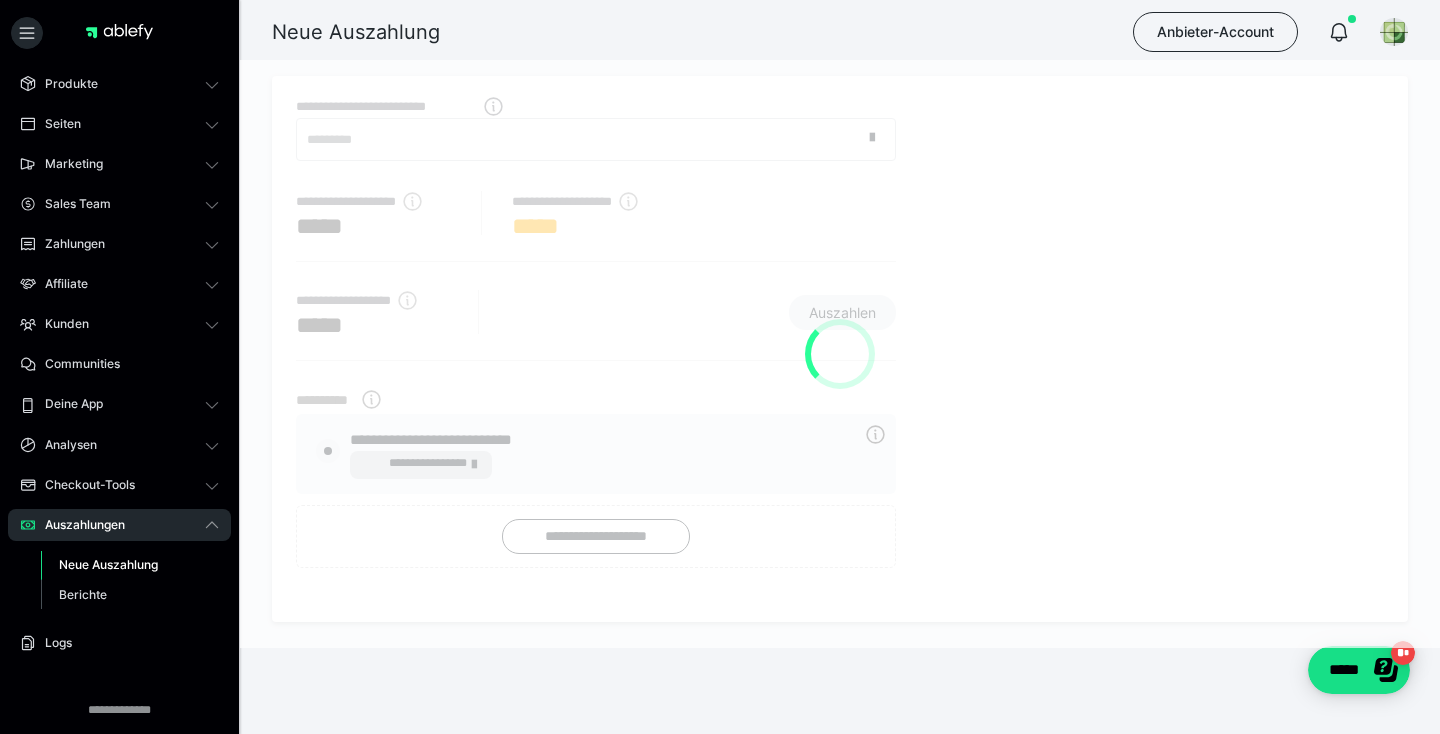 radio on "****" 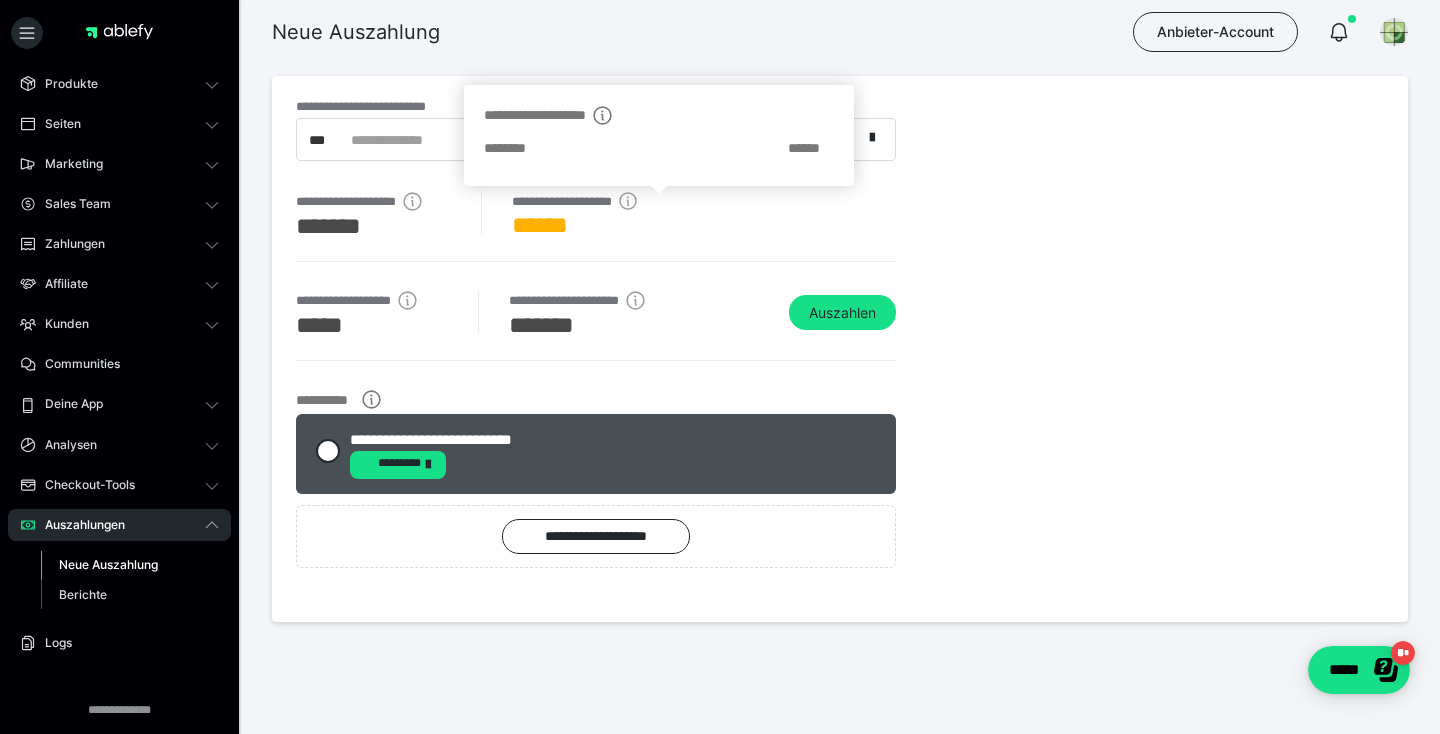 click 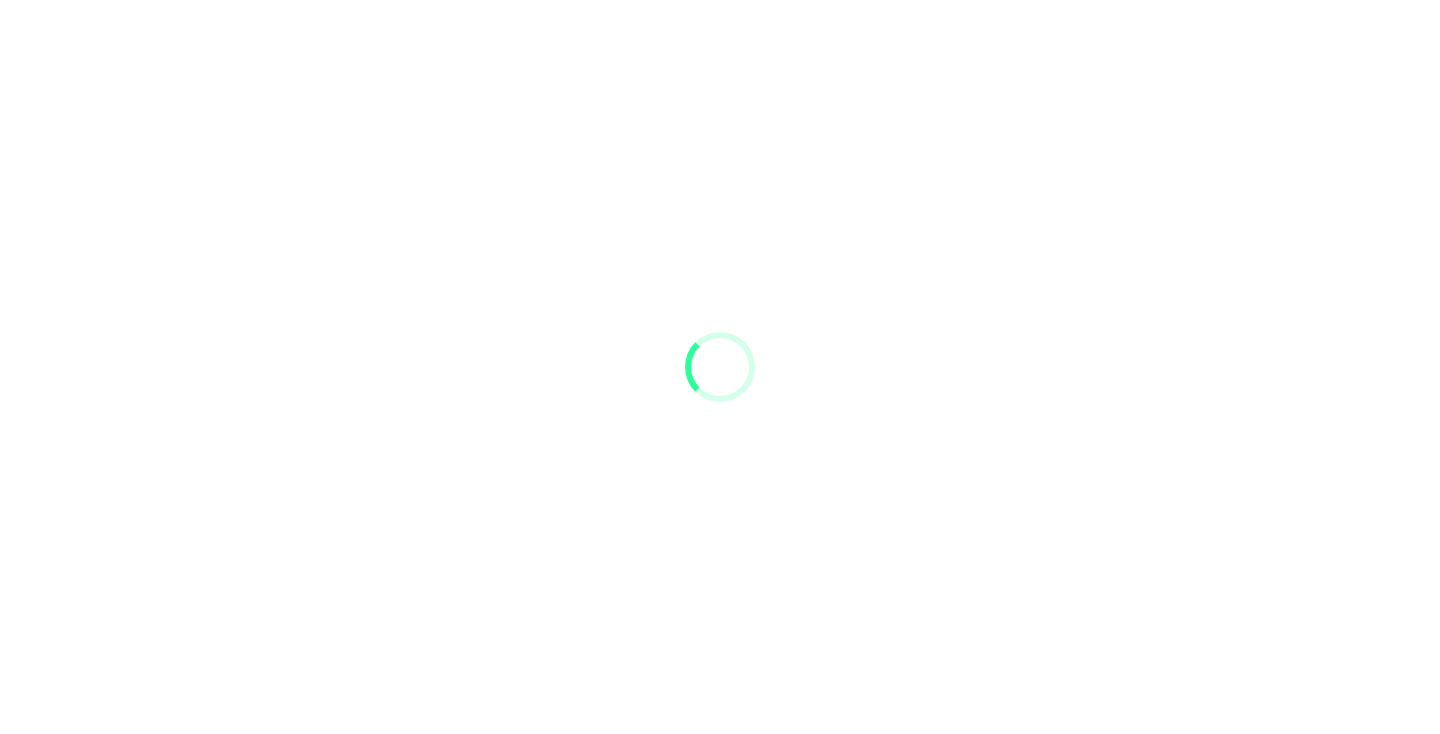 scroll, scrollTop: 0, scrollLeft: 0, axis: both 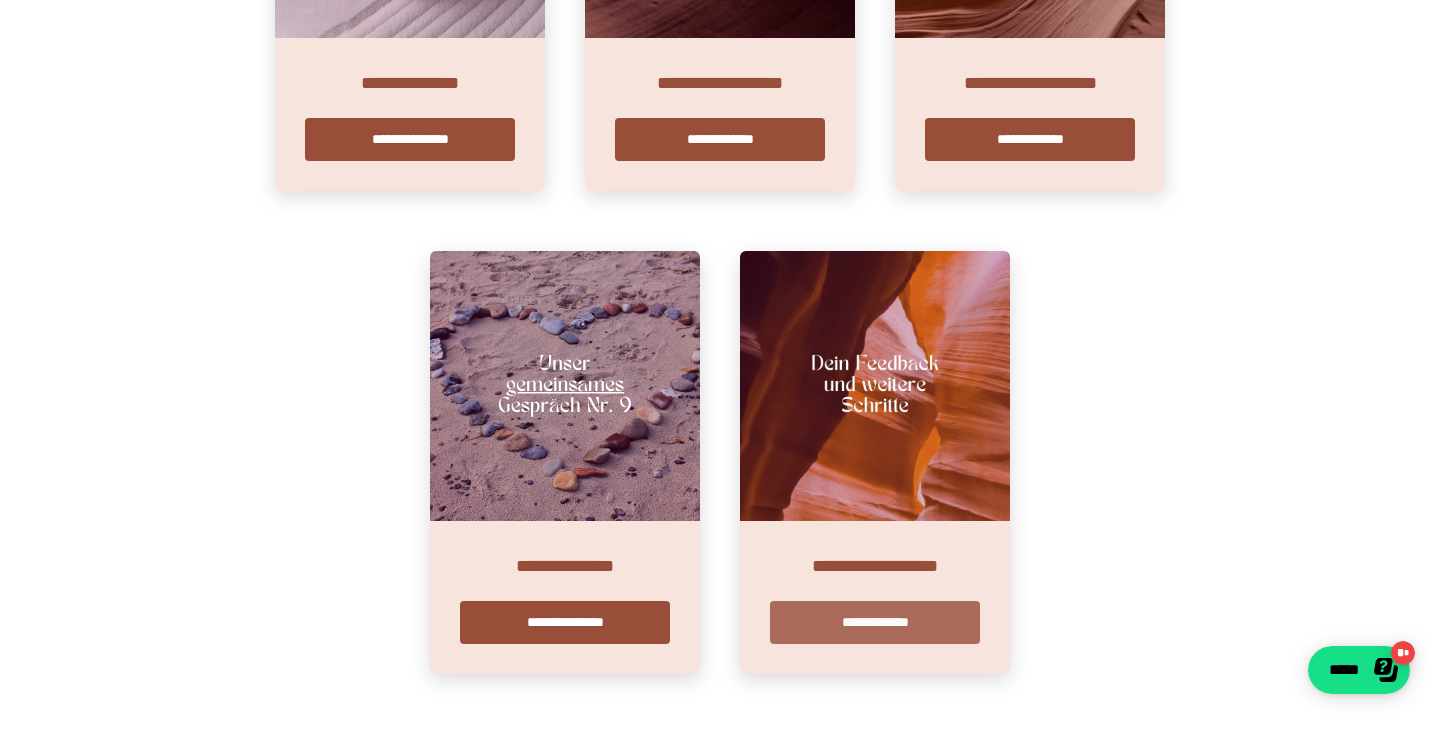 click on "**********" at bounding box center [875, 622] 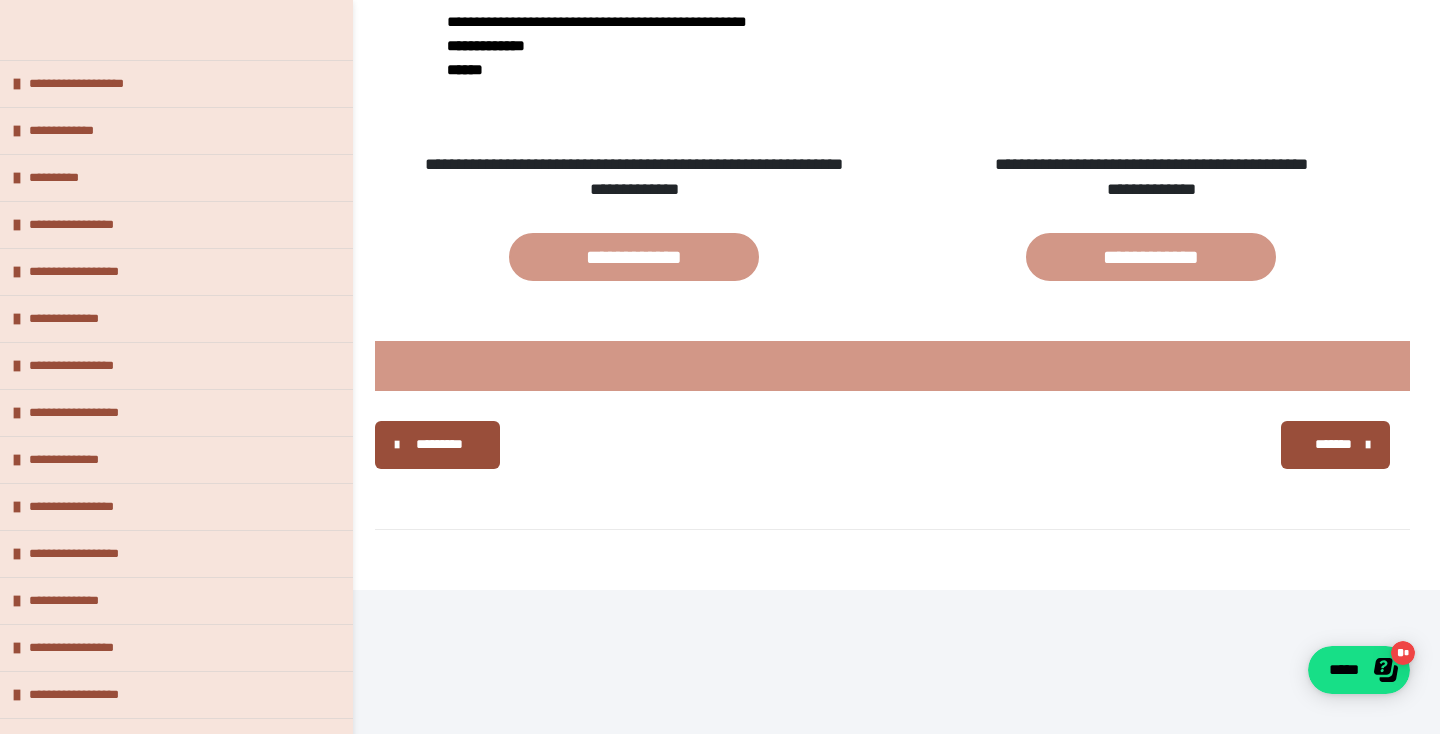 scroll, scrollTop: 2214, scrollLeft: 0, axis: vertical 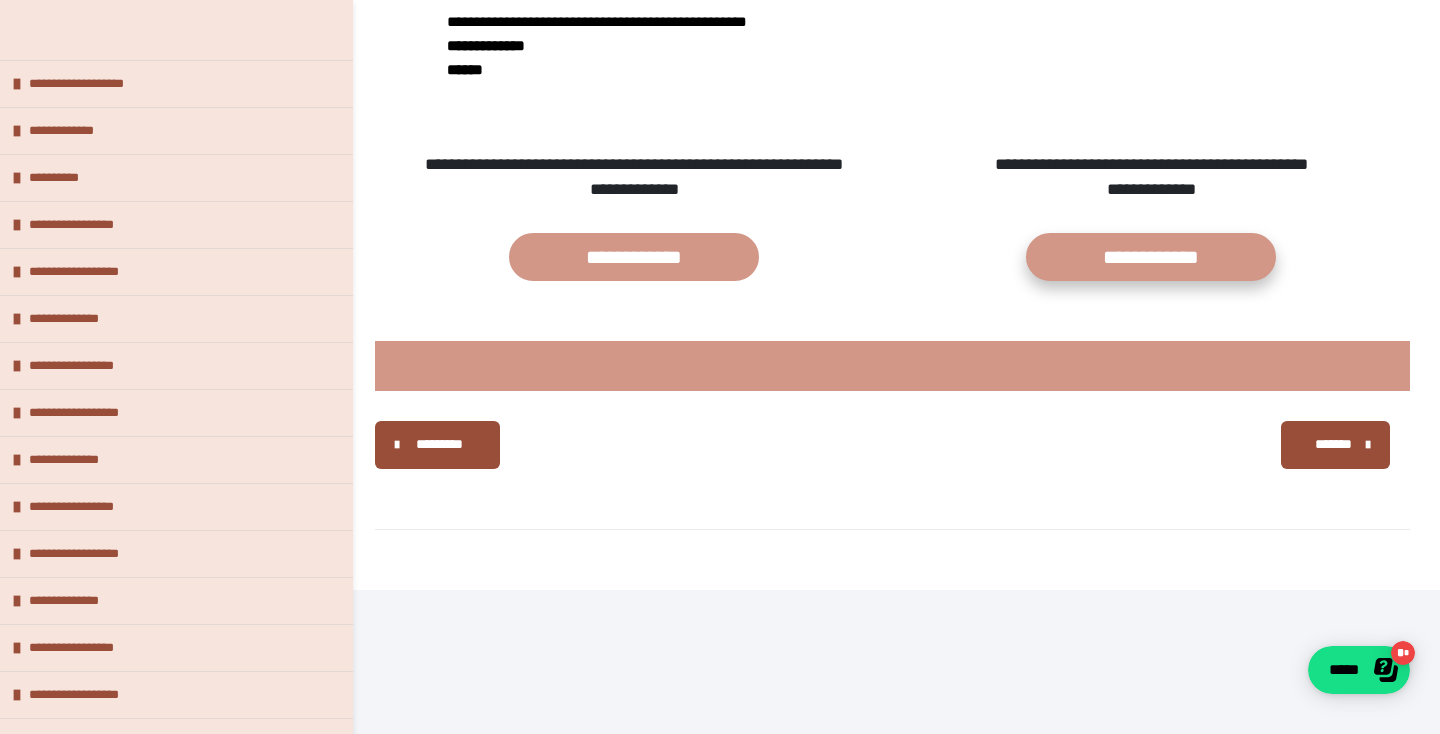 click on "**********" at bounding box center [1151, 257] 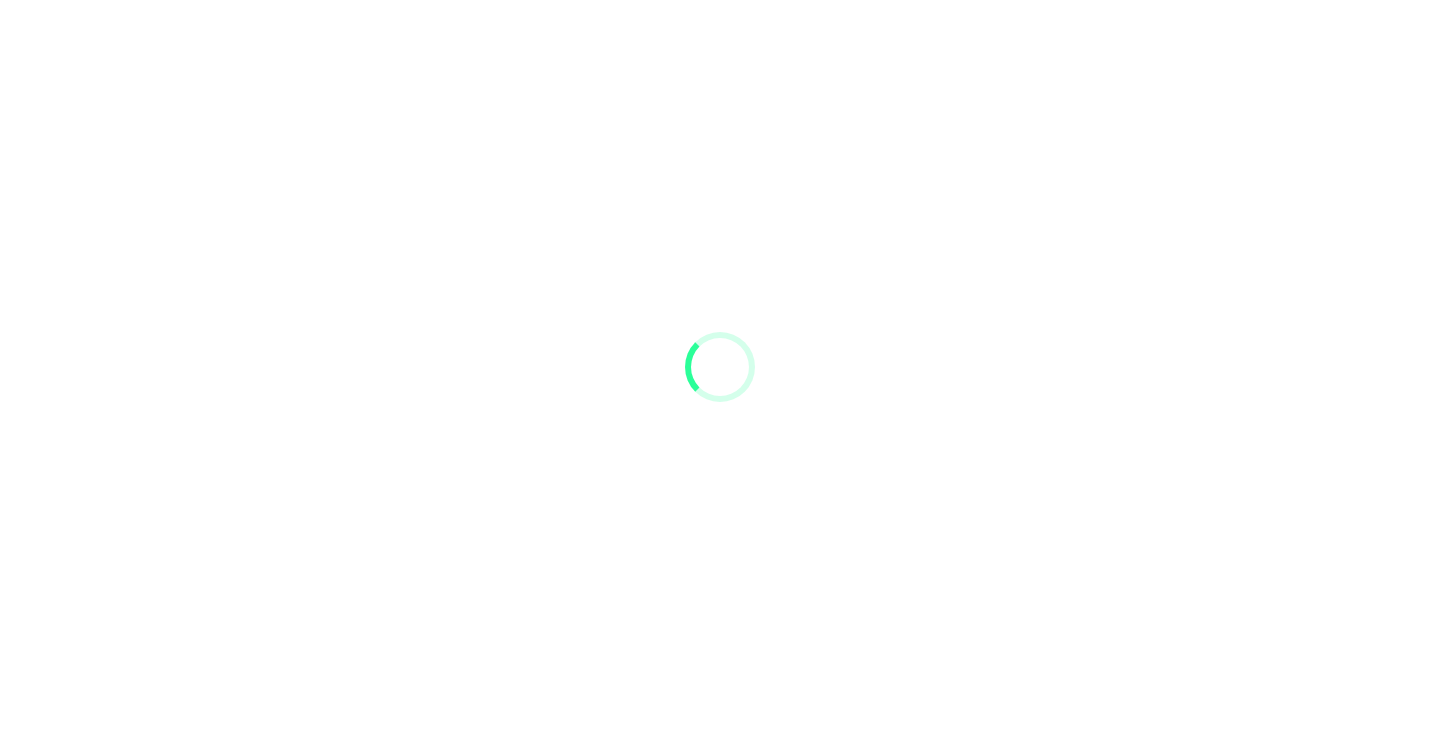 scroll, scrollTop: 0, scrollLeft: 0, axis: both 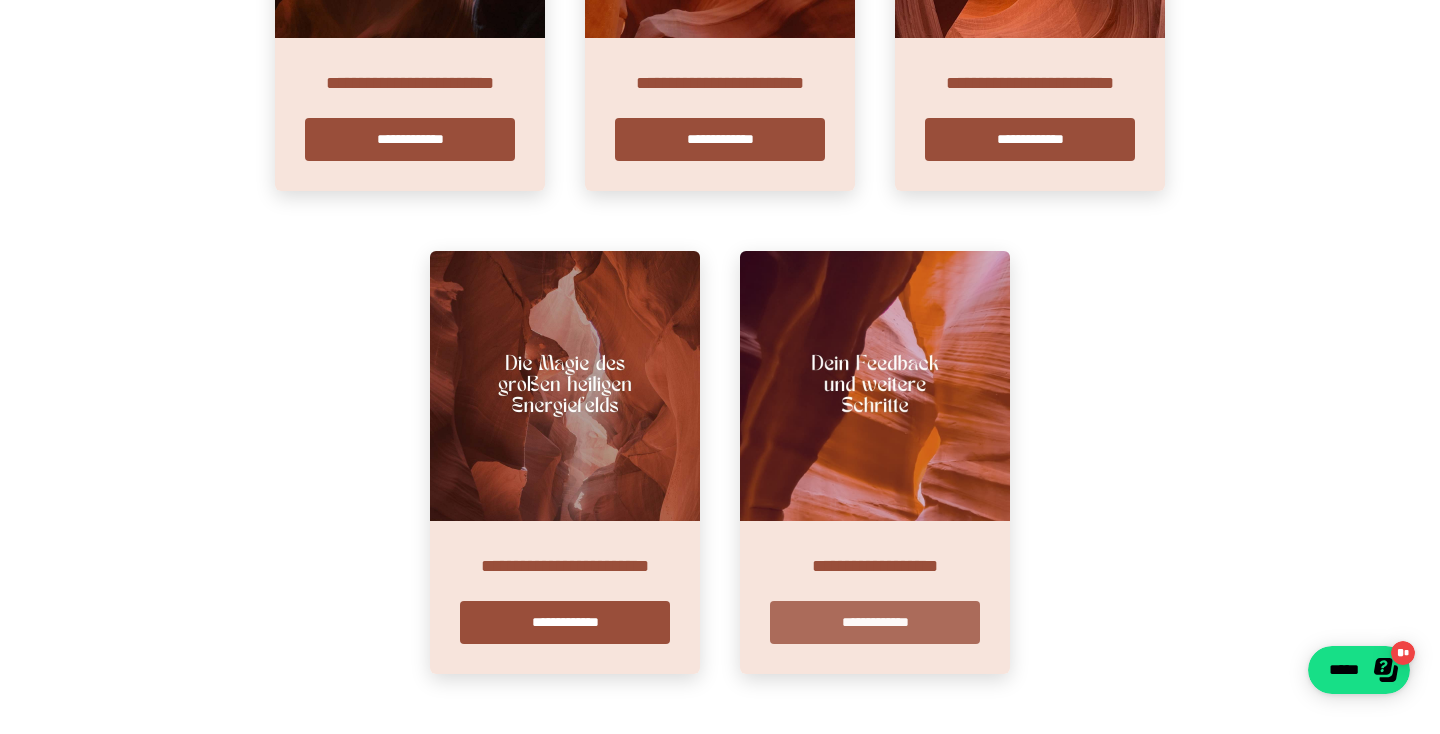 click on "**********" at bounding box center (875, 622) 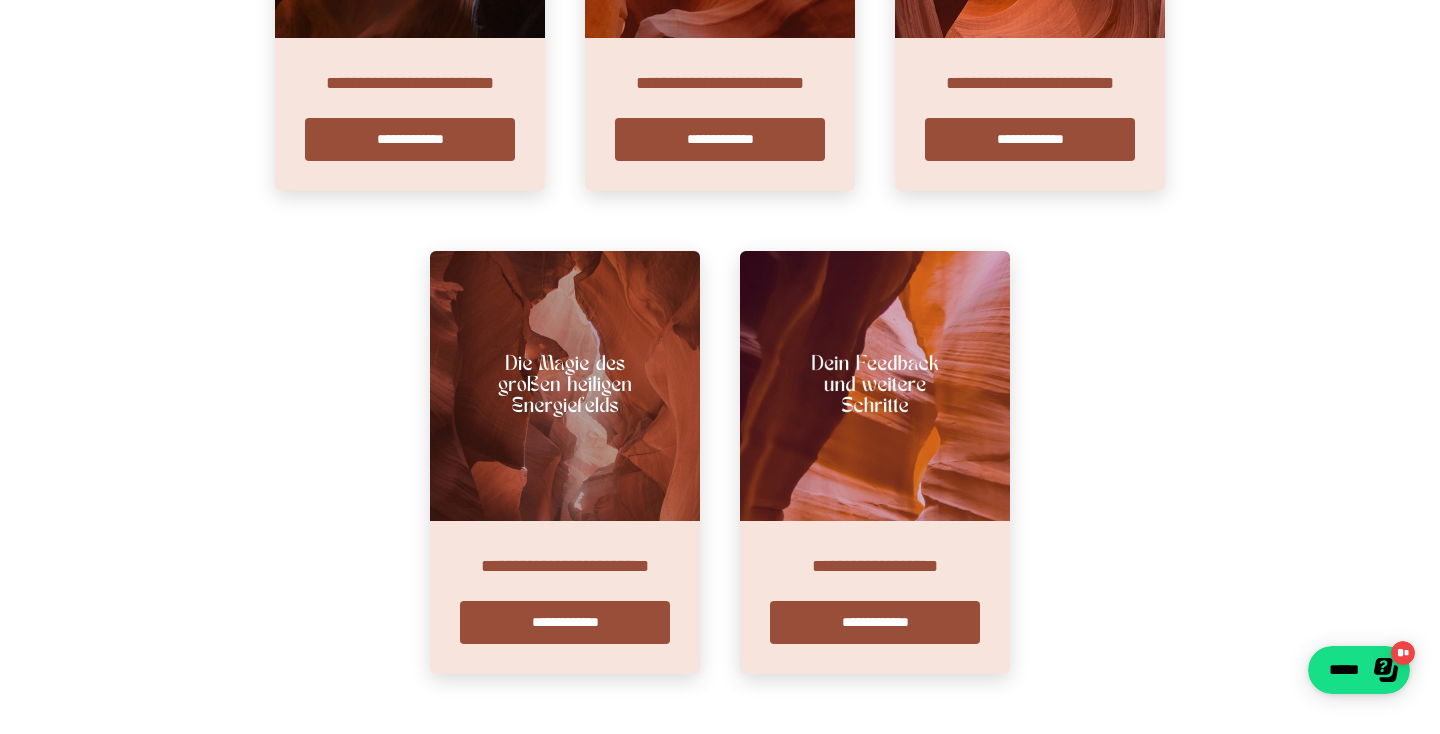 scroll, scrollTop: 0, scrollLeft: 0, axis: both 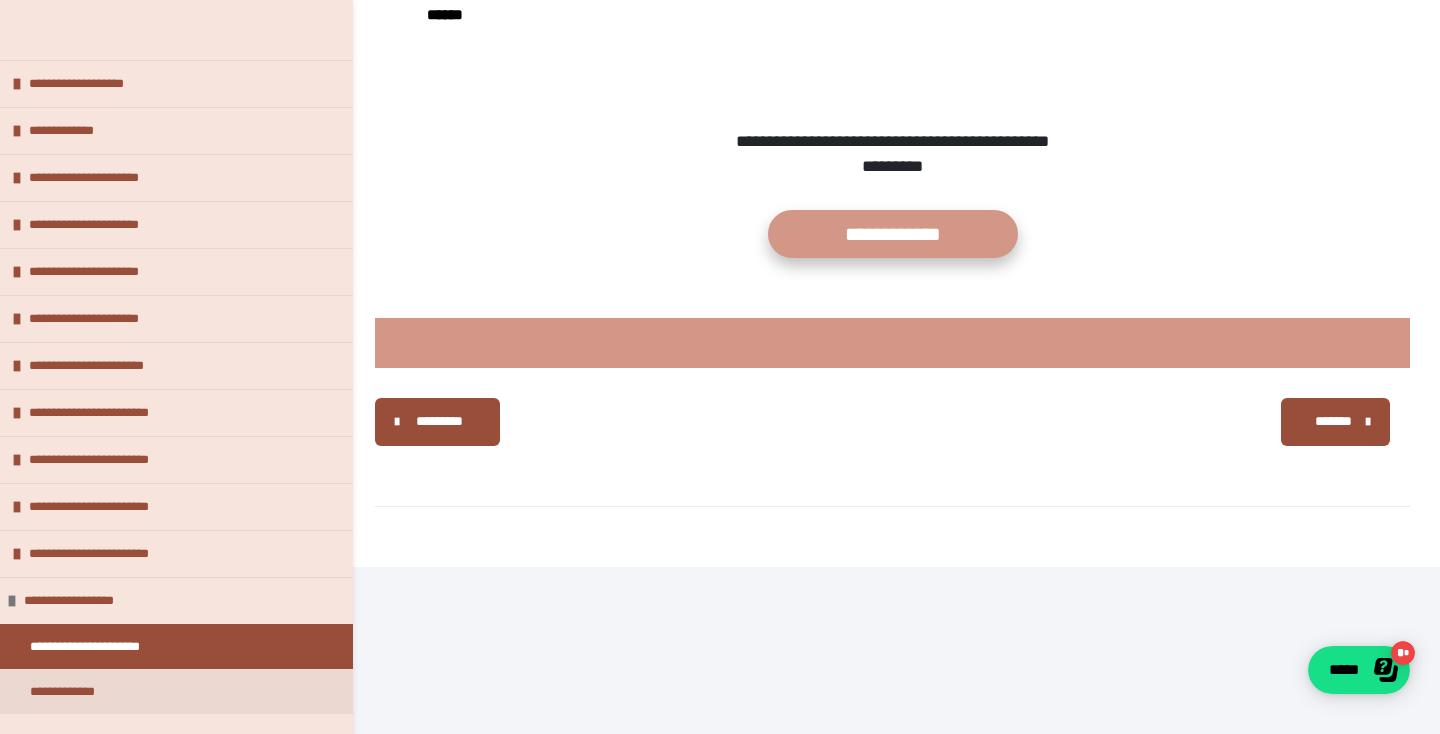 click on "**********" at bounding box center (893, 234) 